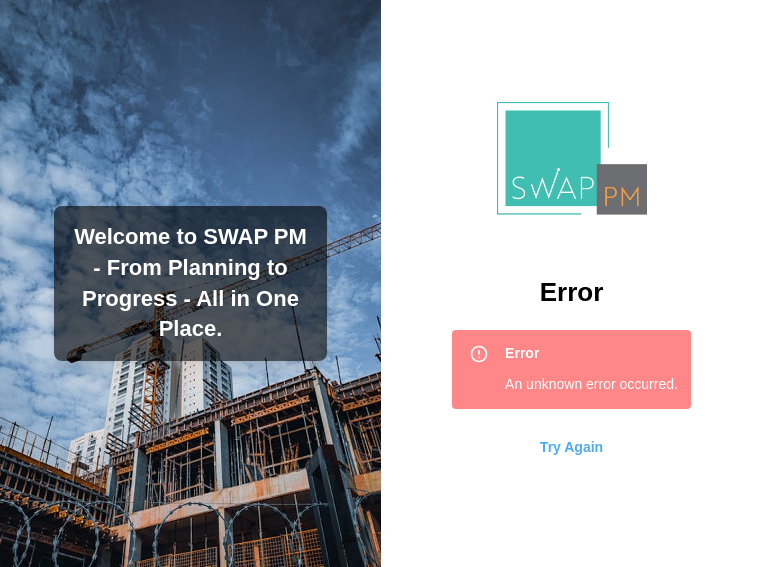 scroll, scrollTop: 0, scrollLeft: 0, axis: both 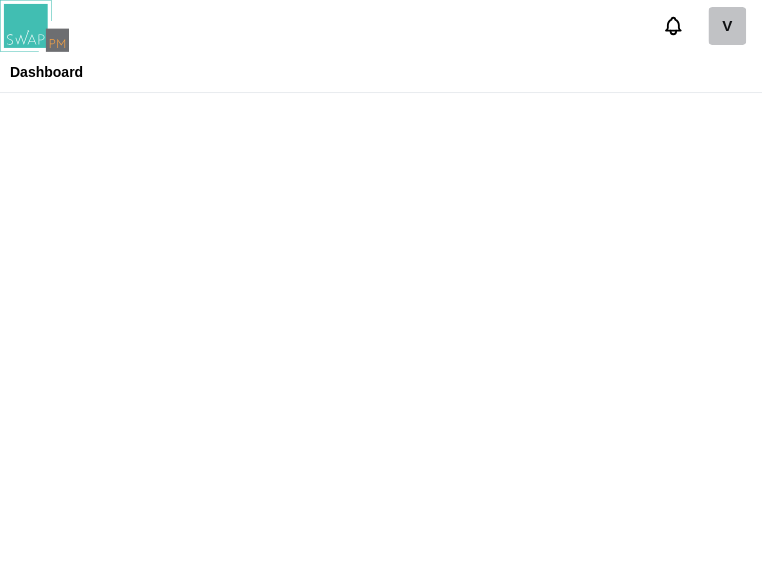 click on "V" at bounding box center [727, 26] 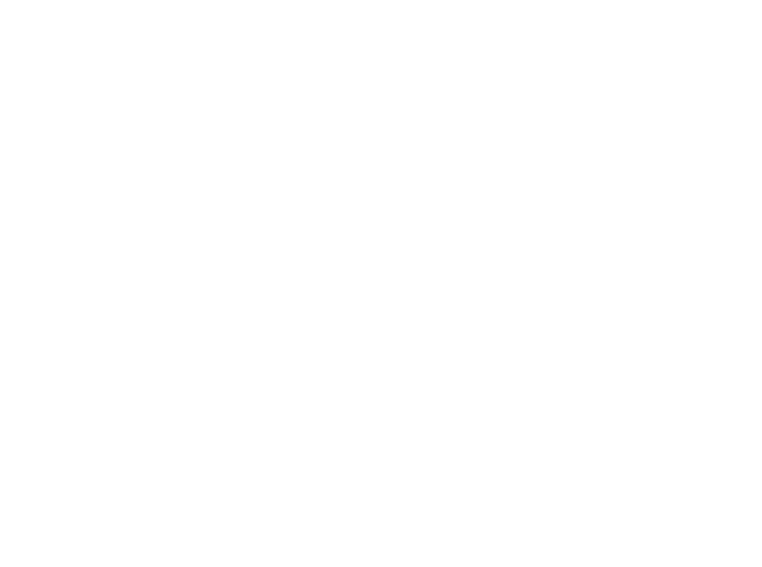 click at bounding box center (381, 4) 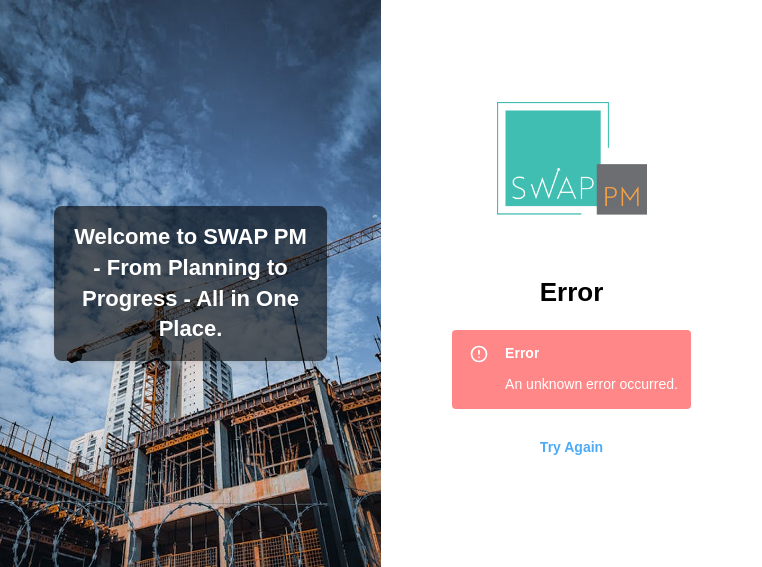 scroll, scrollTop: 0, scrollLeft: 0, axis: both 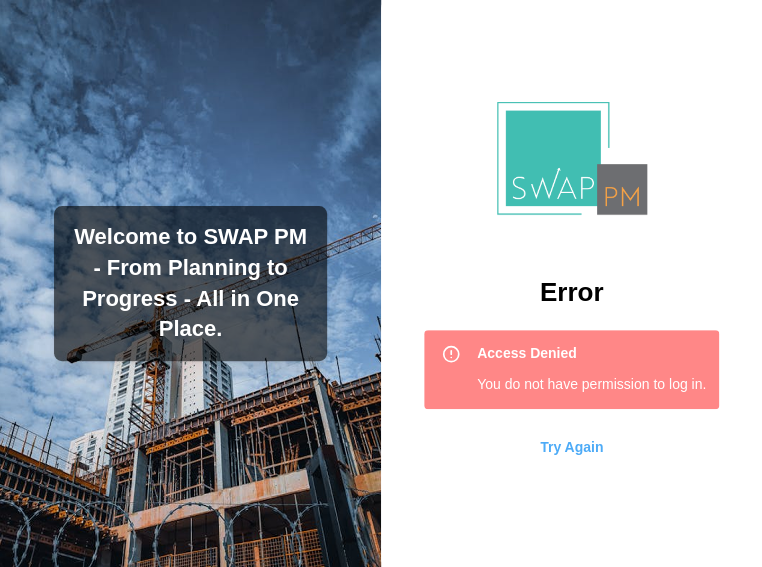 click on "Try Again" at bounding box center [571, 447] 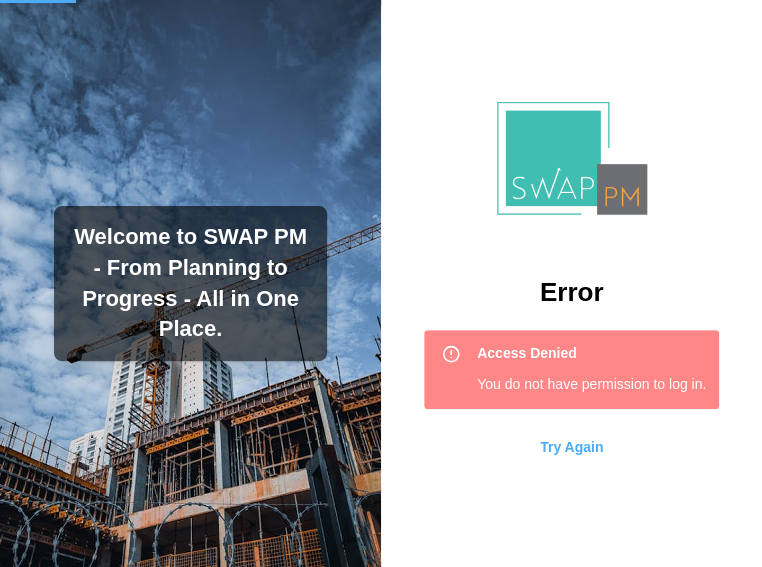 click on "Try Again" at bounding box center (571, 447) 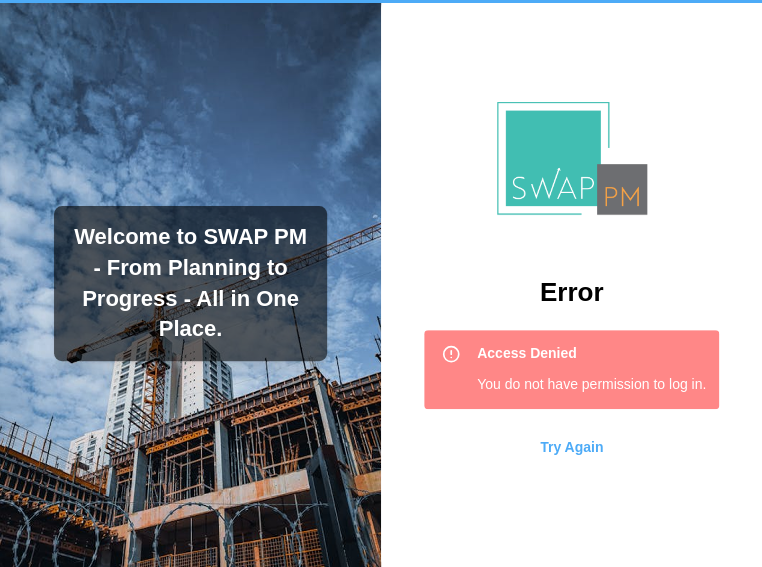 click on "Try Again" at bounding box center (571, 447) 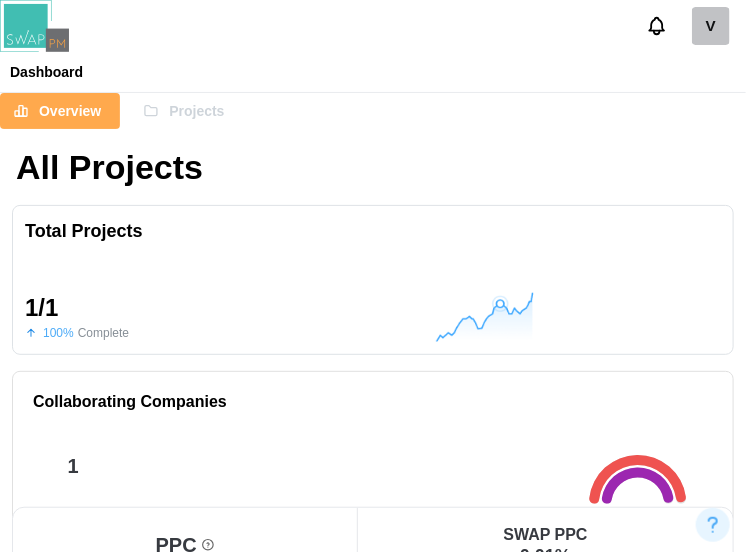 click on "V" at bounding box center [711, 26] 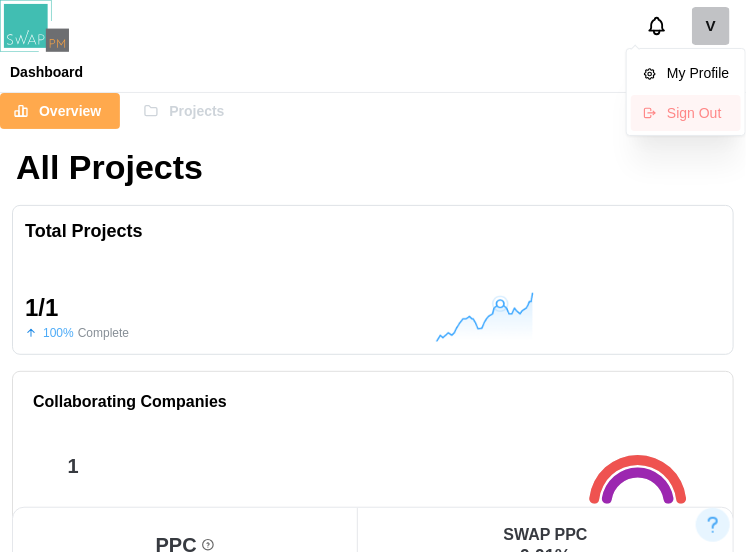 click on "Sign Out" at bounding box center (686, 113) 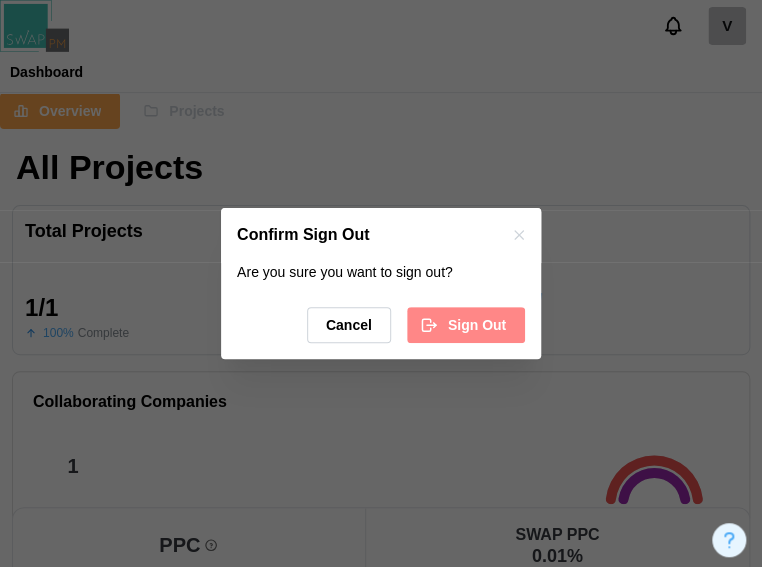 click on "Sign Out" at bounding box center [477, 325] 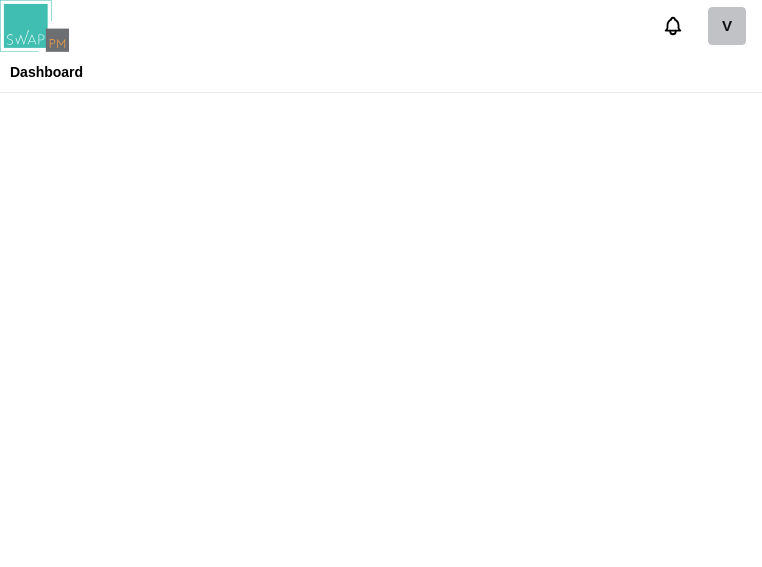 scroll, scrollTop: 0, scrollLeft: 0, axis: both 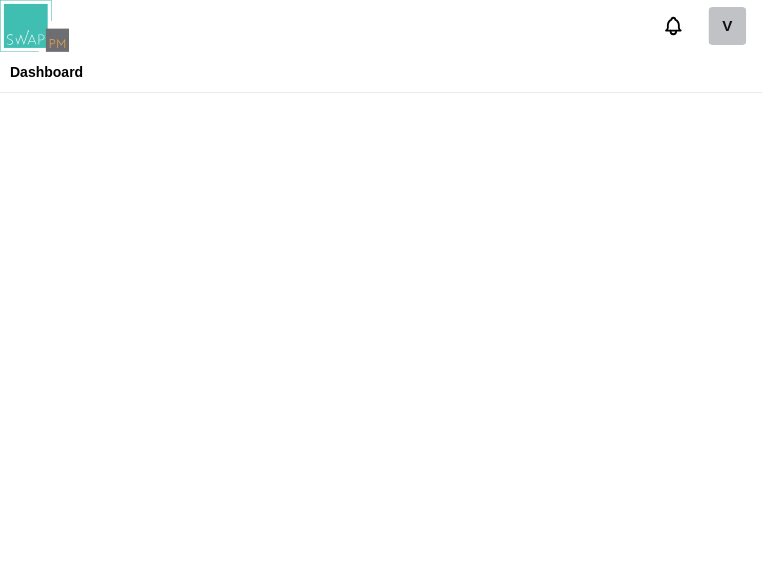 click on "V" at bounding box center (727, 26) 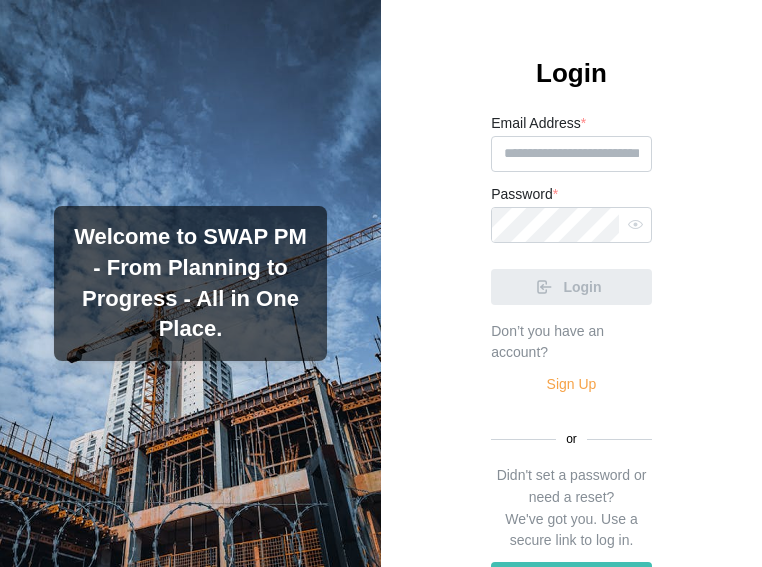 scroll, scrollTop: 0, scrollLeft: 0, axis: both 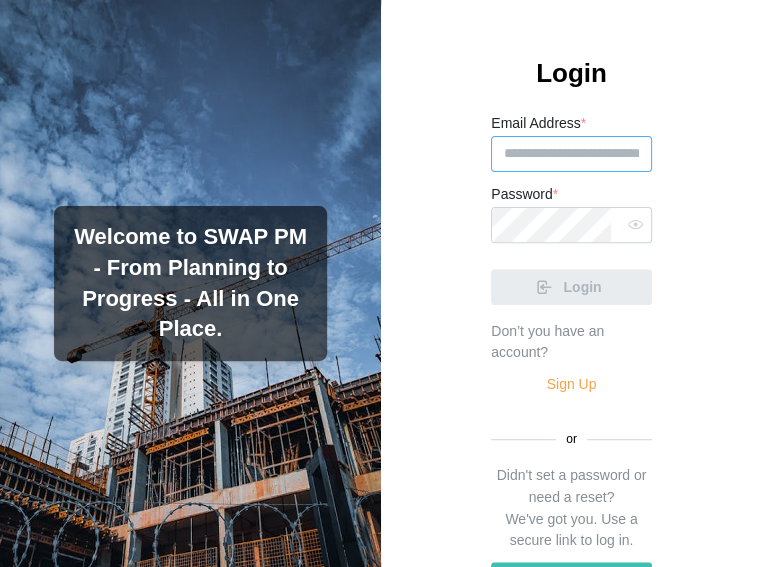 click on "Email Address  *" at bounding box center [571, 154] 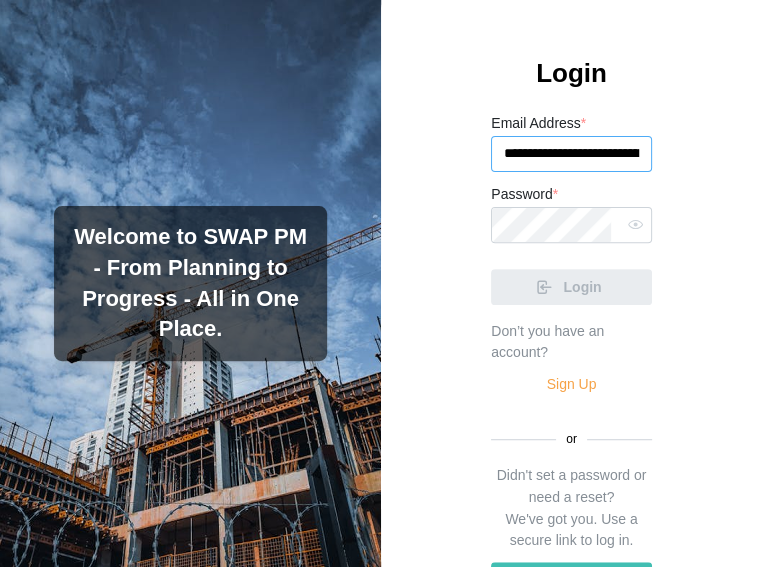scroll, scrollTop: 0, scrollLeft: 96, axis: horizontal 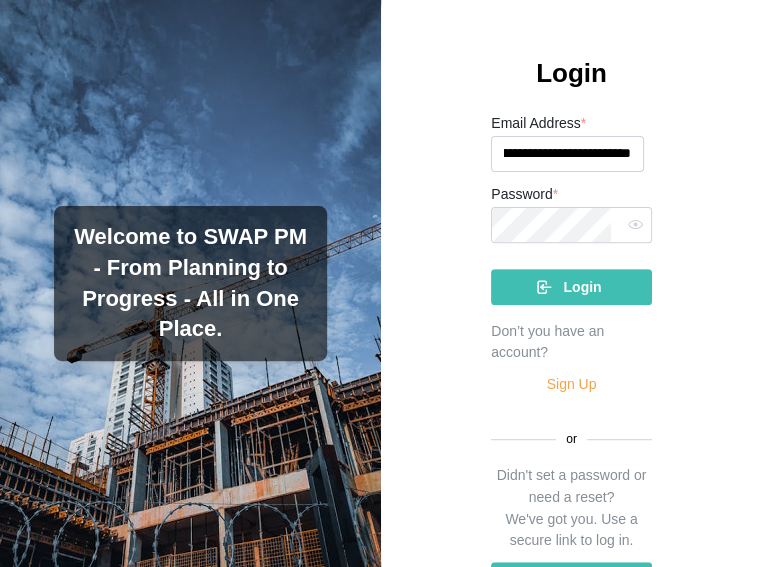 click at bounding box center [636, 225] 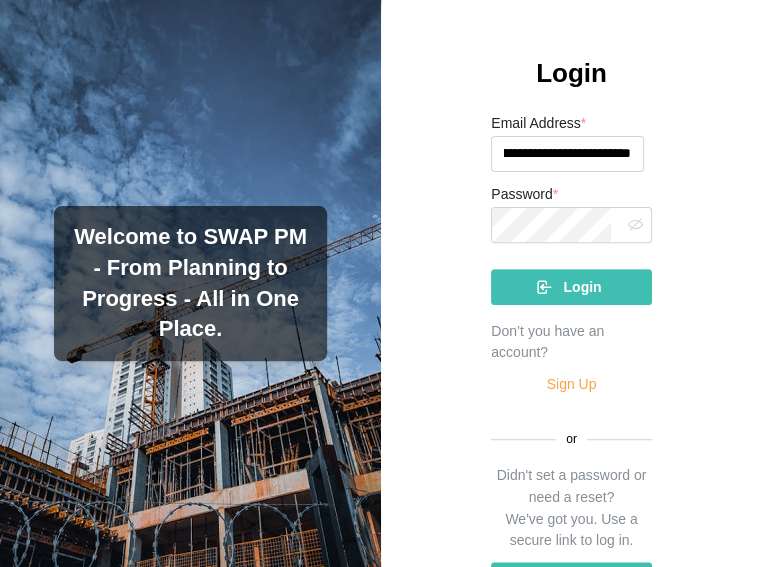 type on "**********" 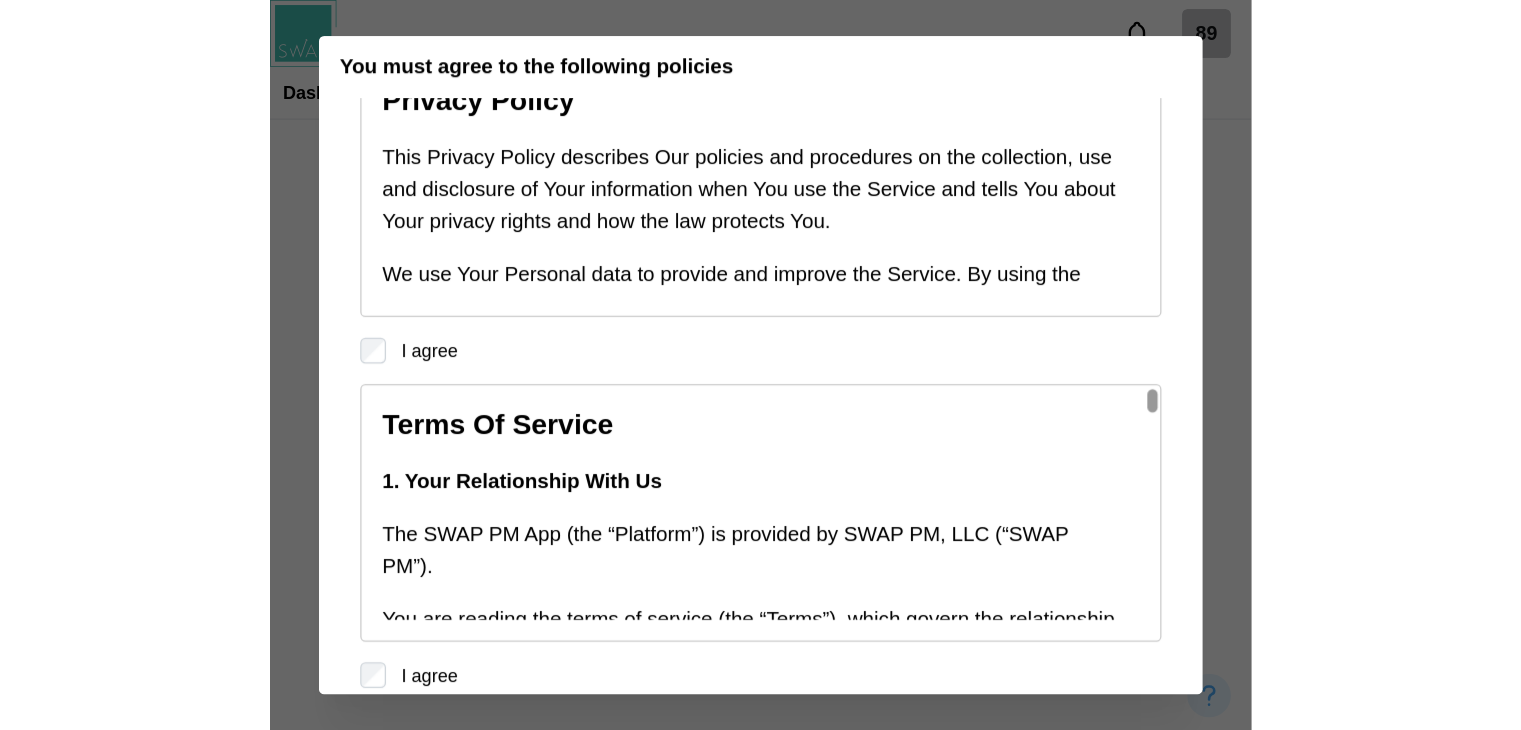 scroll, scrollTop: 108, scrollLeft: 0, axis: vertical 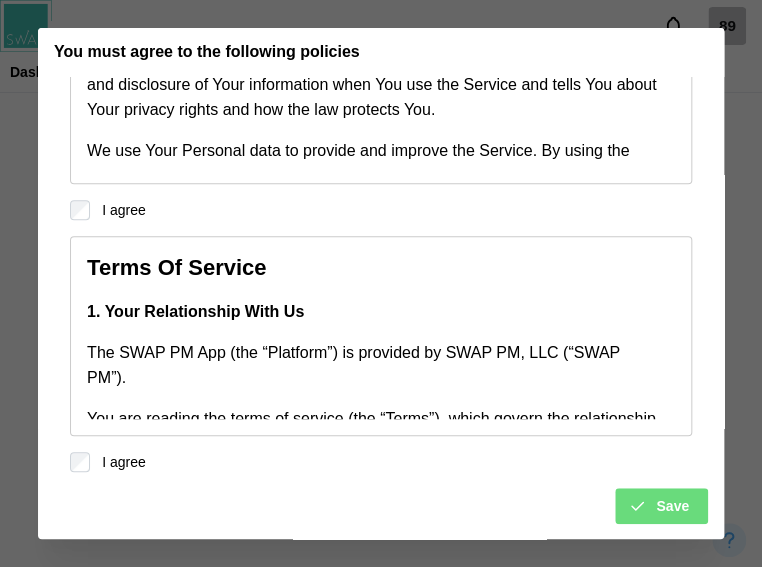 click on "Save" at bounding box center [381, 498] 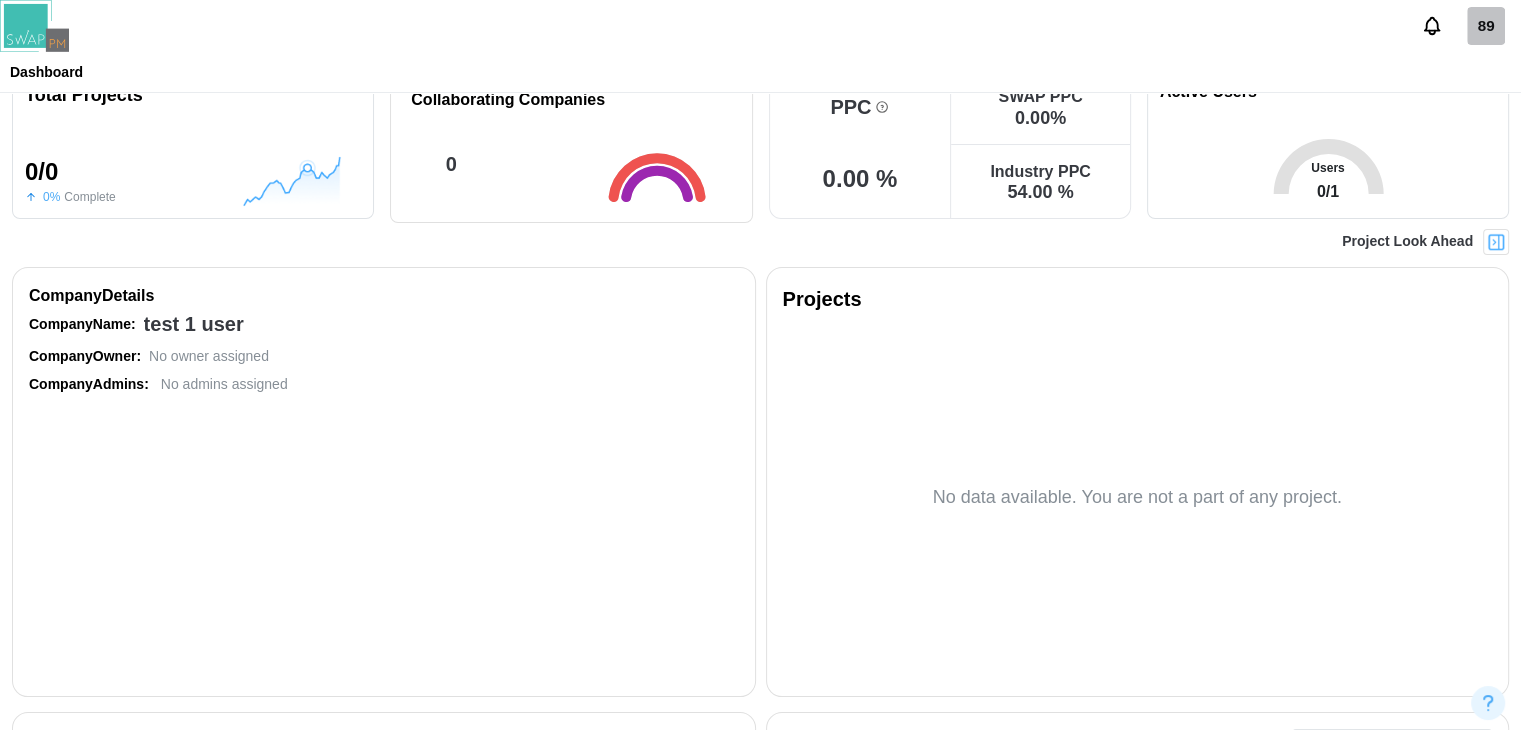 scroll, scrollTop: 0, scrollLeft: 0, axis: both 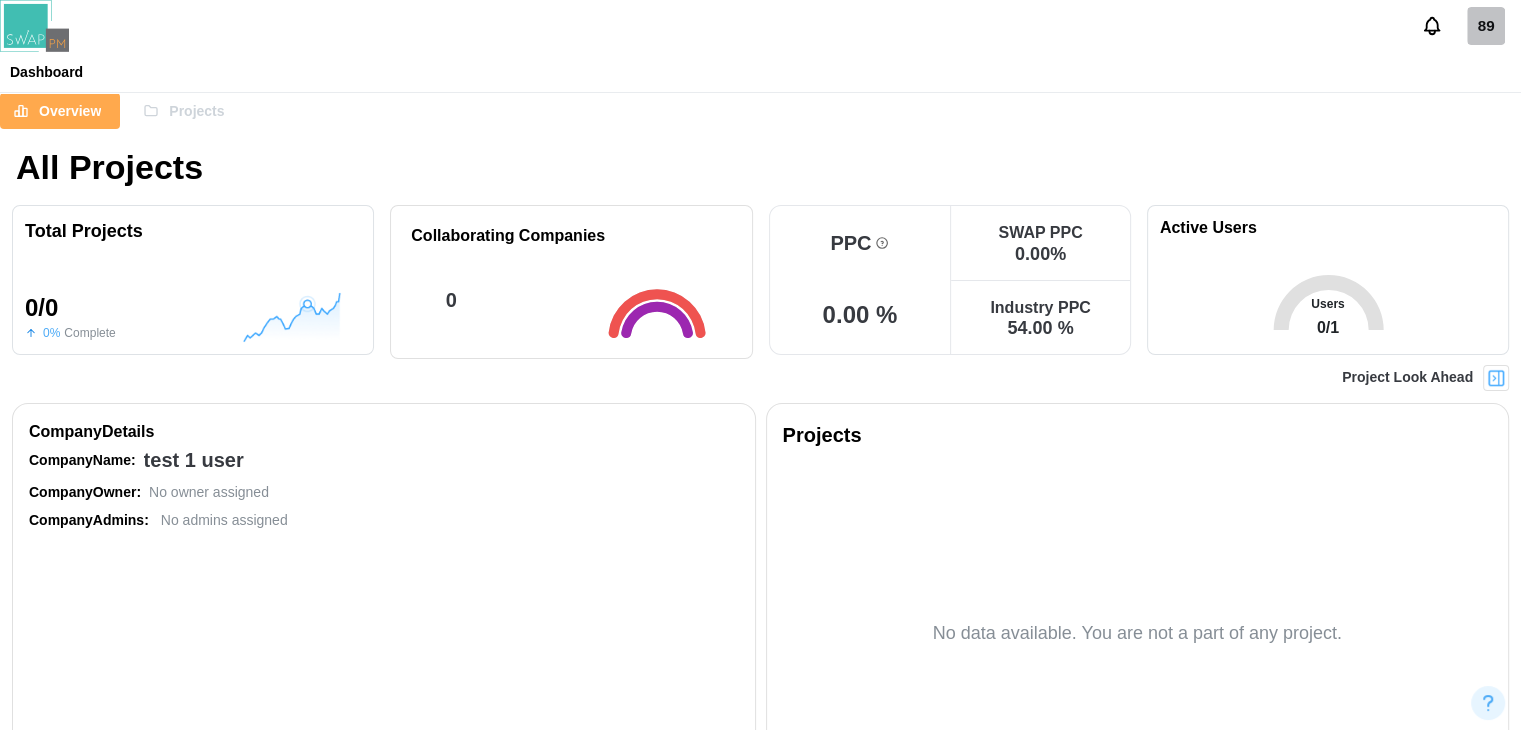 click on "Projects" at bounding box center [196, 111] 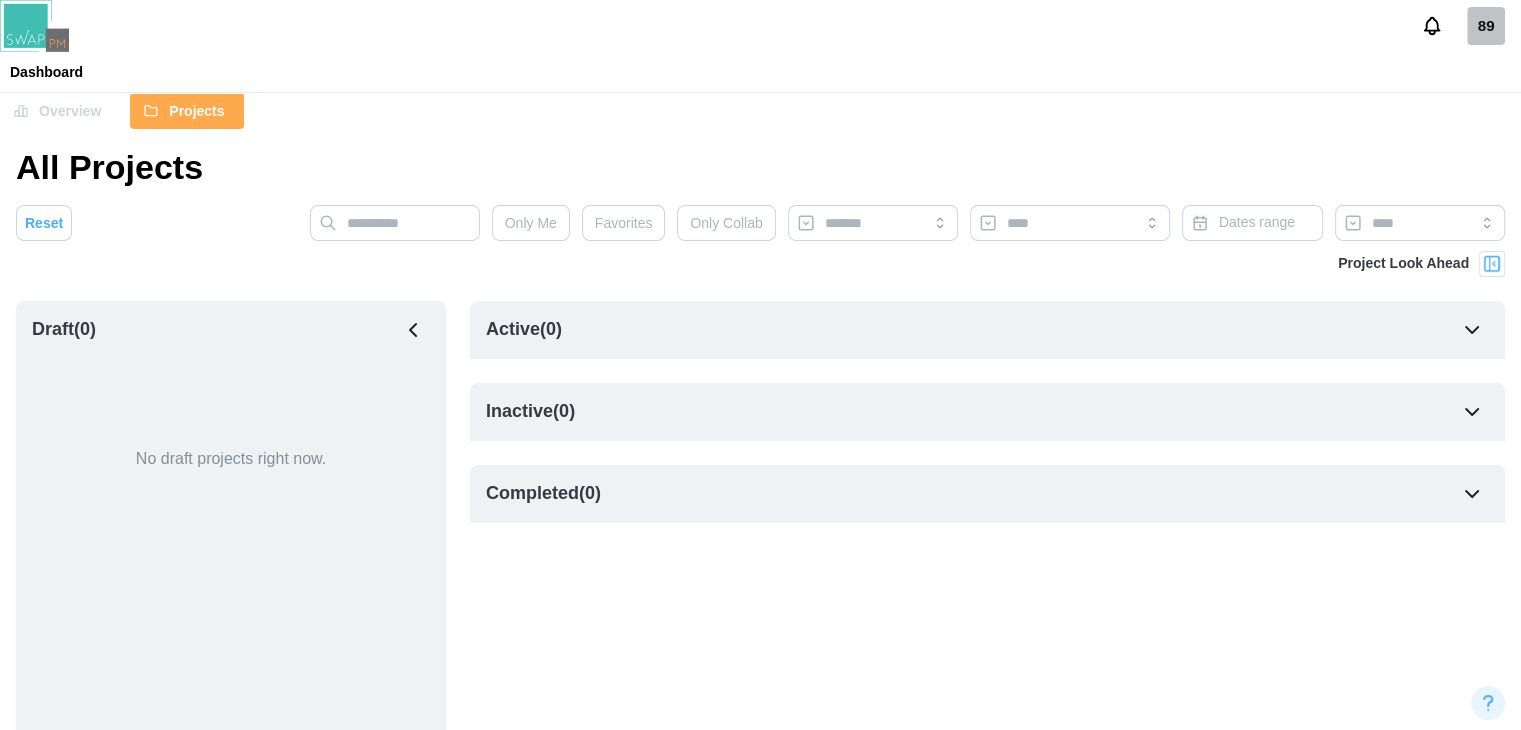 click on "Draft  ( 0 )" at bounding box center (231, 330) 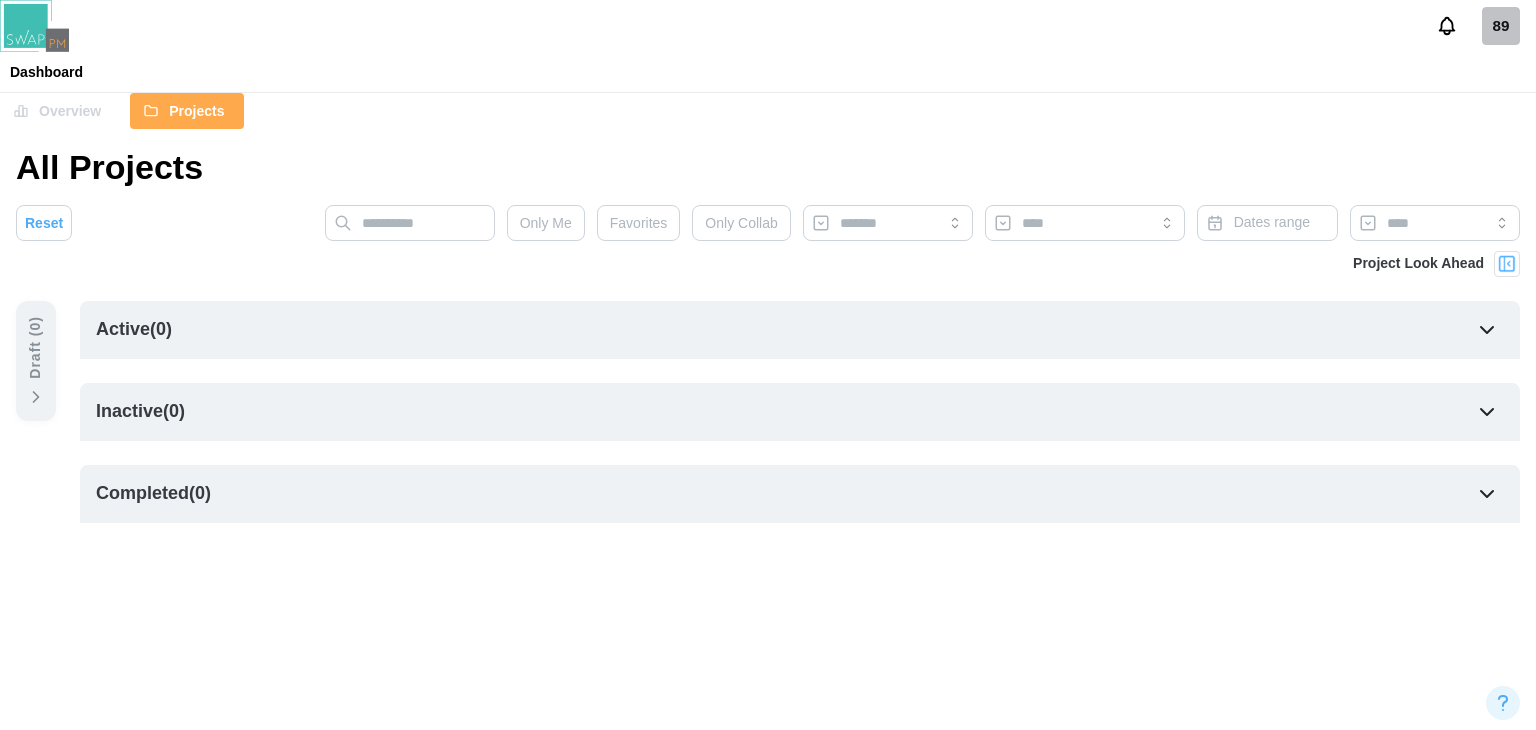 click on "Active  ( 0 )" at bounding box center (800, 330) 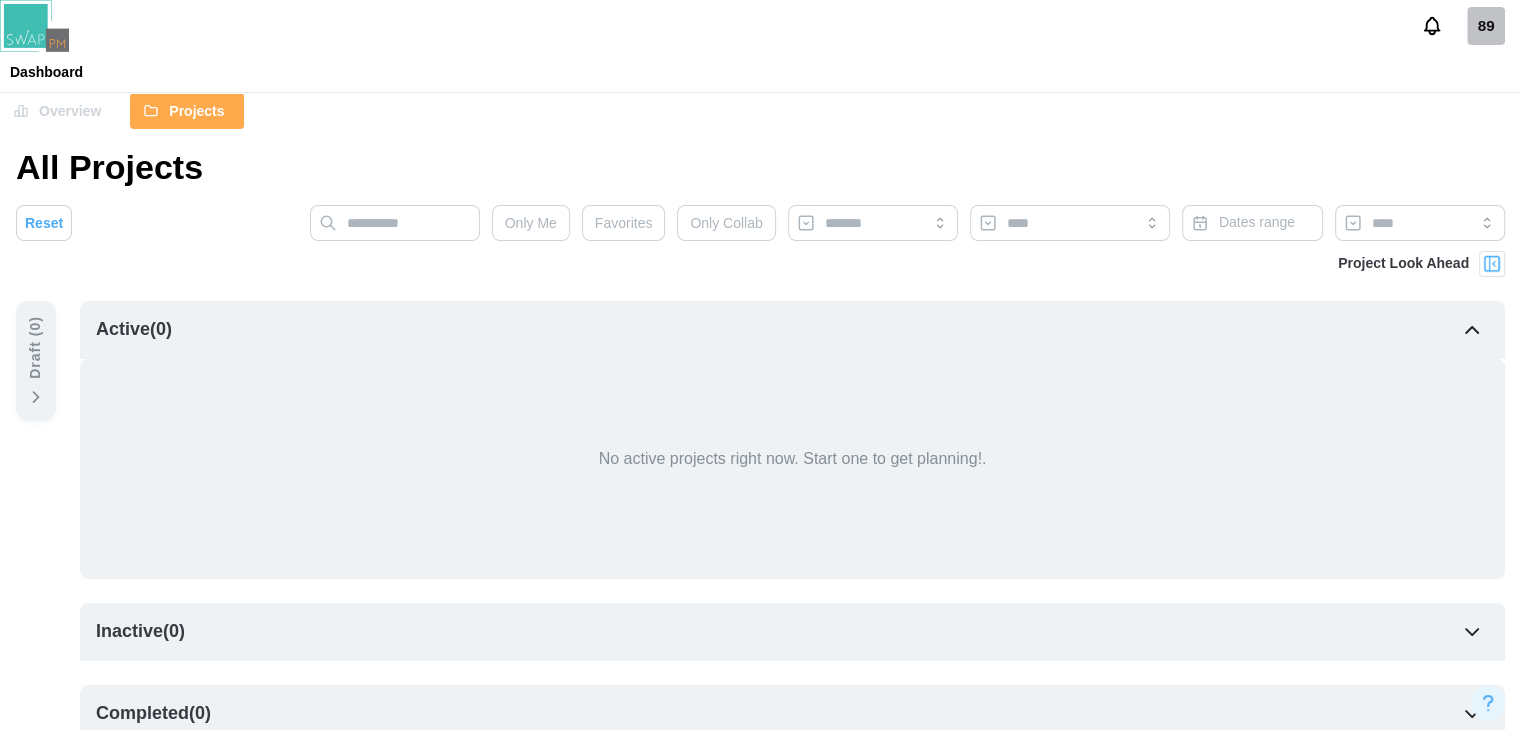 click on "Inactive  ( 0 )" at bounding box center (792, 632) 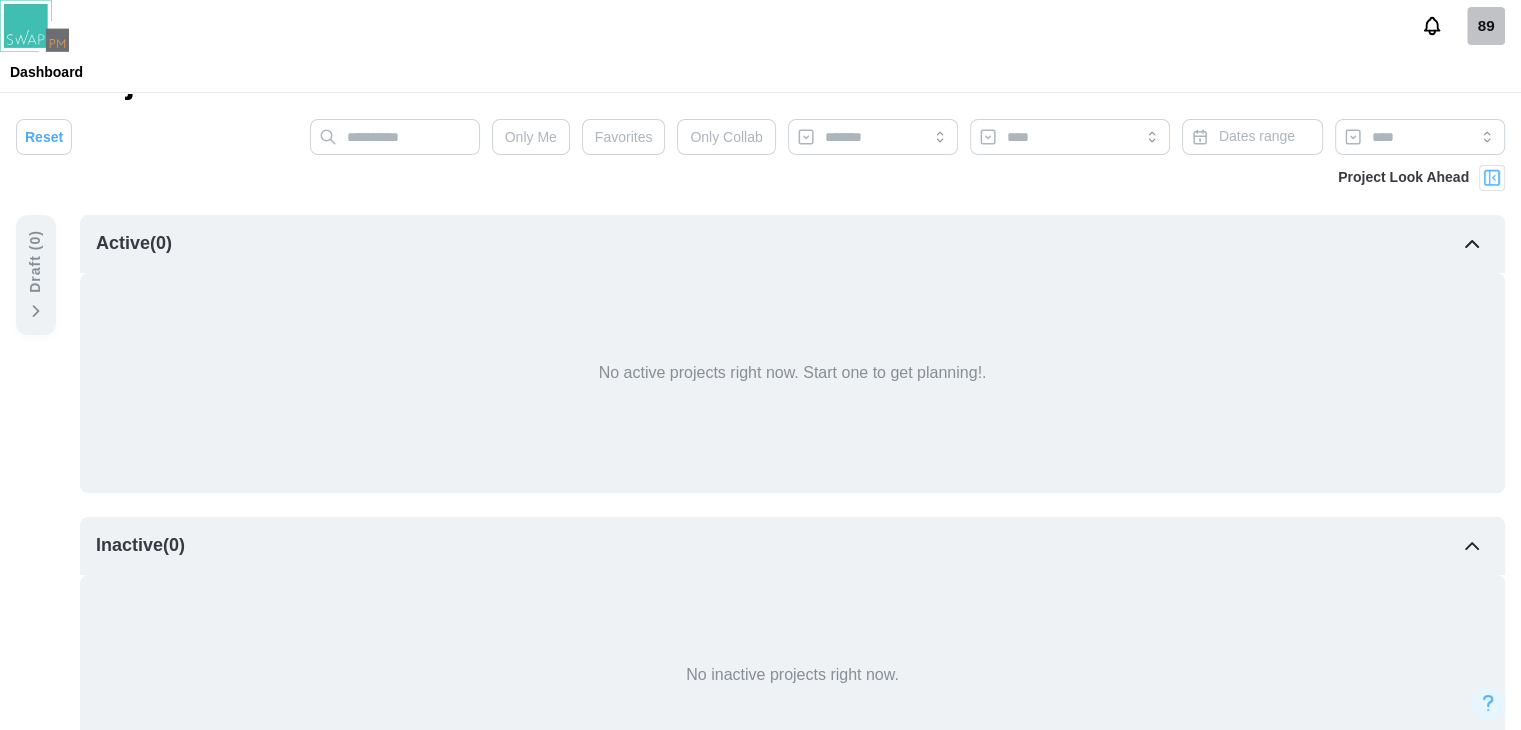 scroll, scrollTop: 0, scrollLeft: 0, axis: both 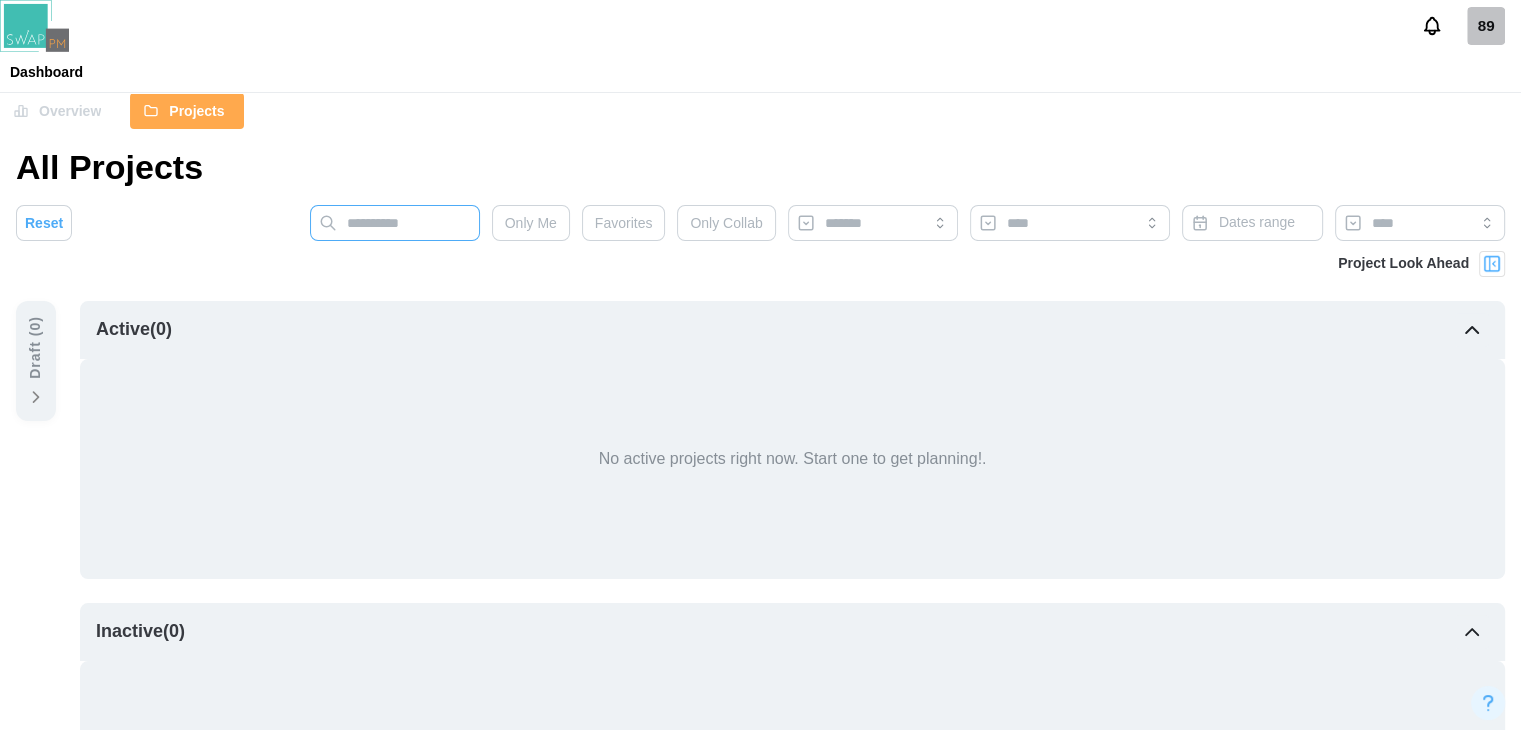 click at bounding box center (395, 223) 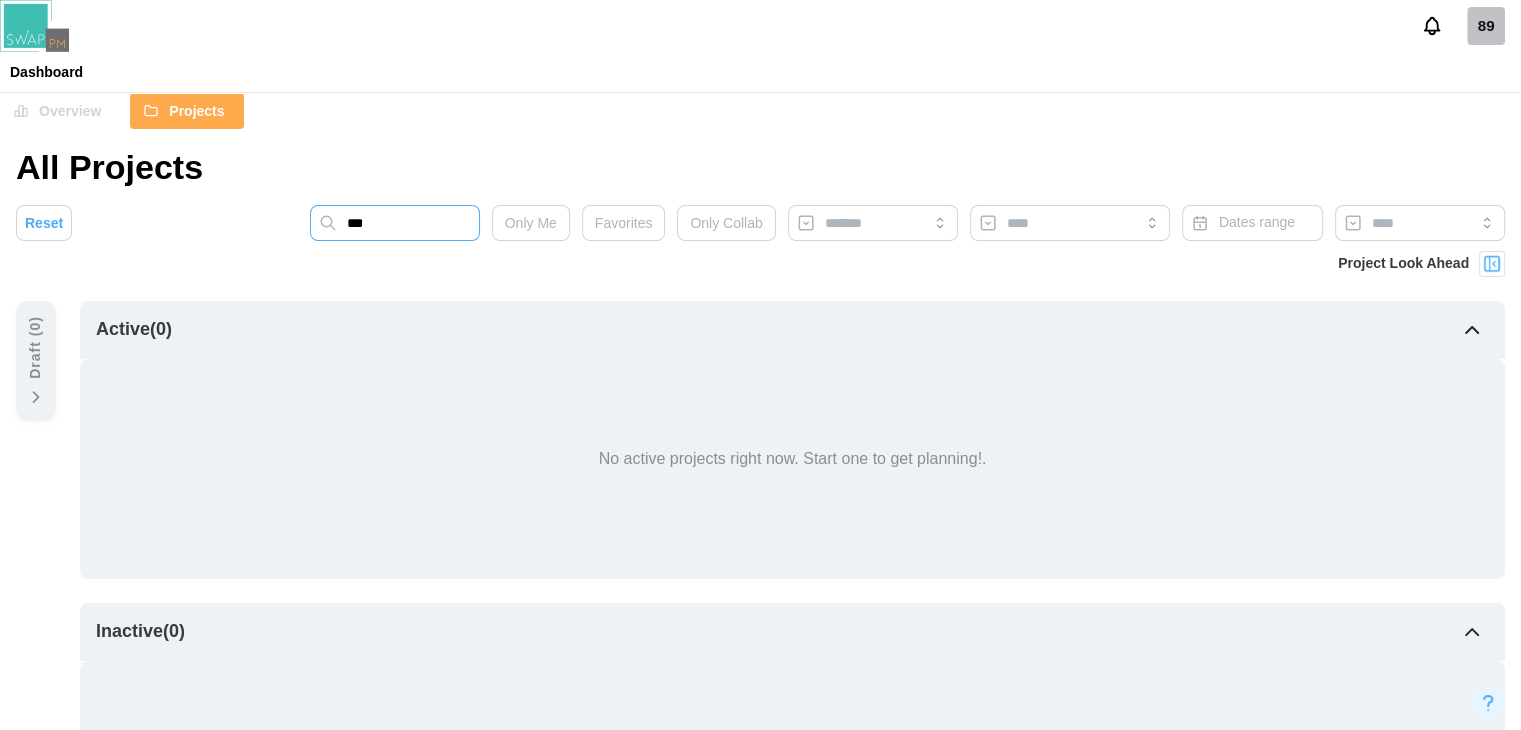 type on "***" 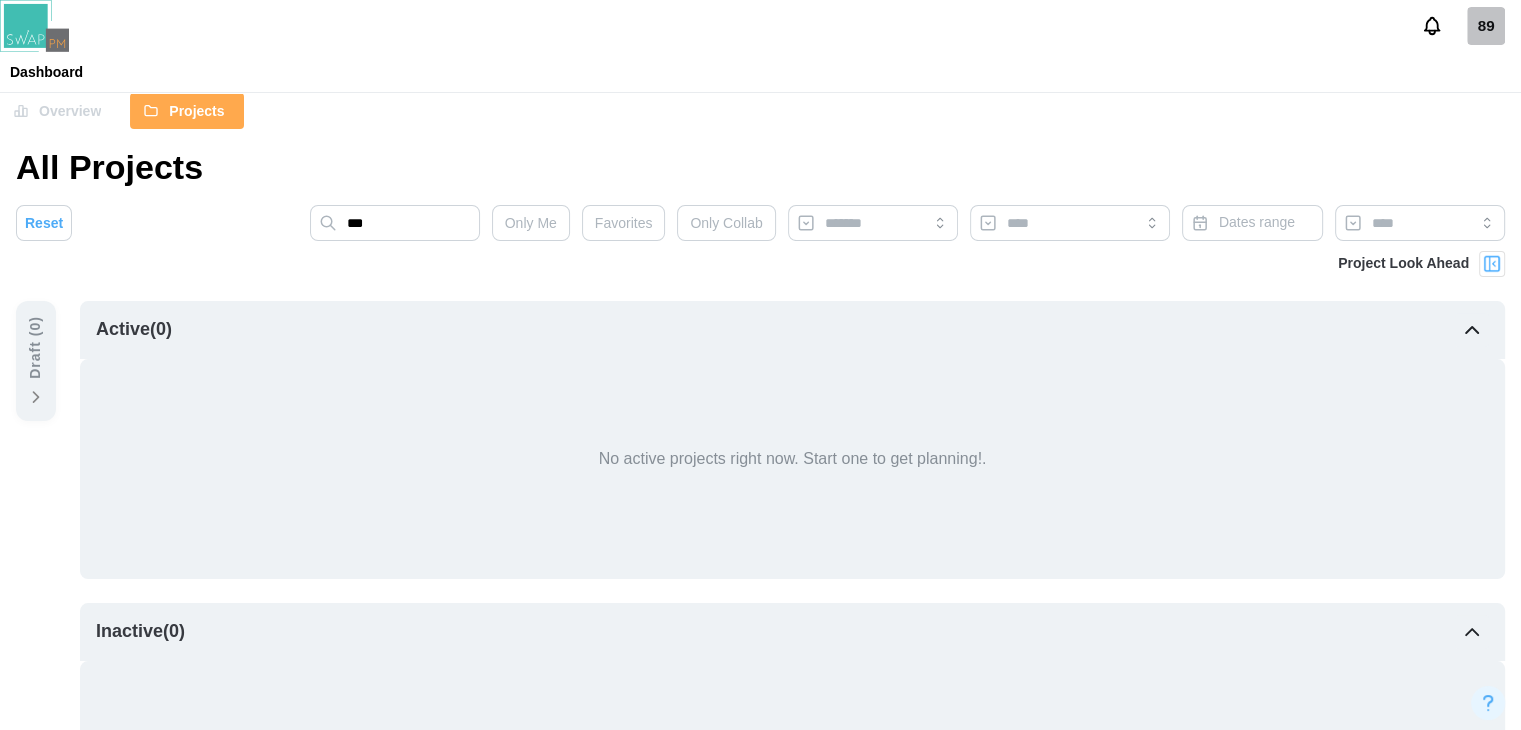 click on "Only Me" at bounding box center (531, 223) 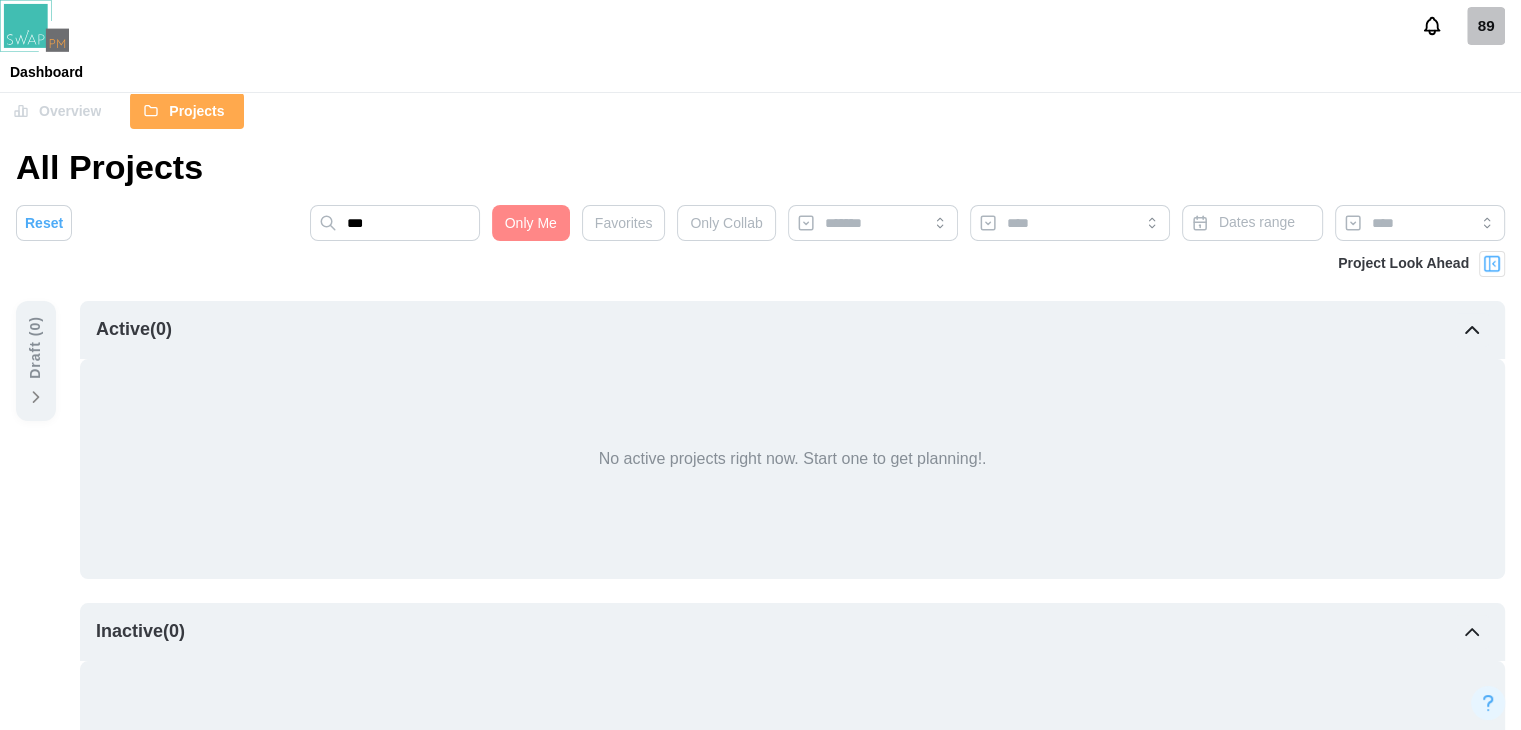 click on "Favorites" at bounding box center [624, 223] 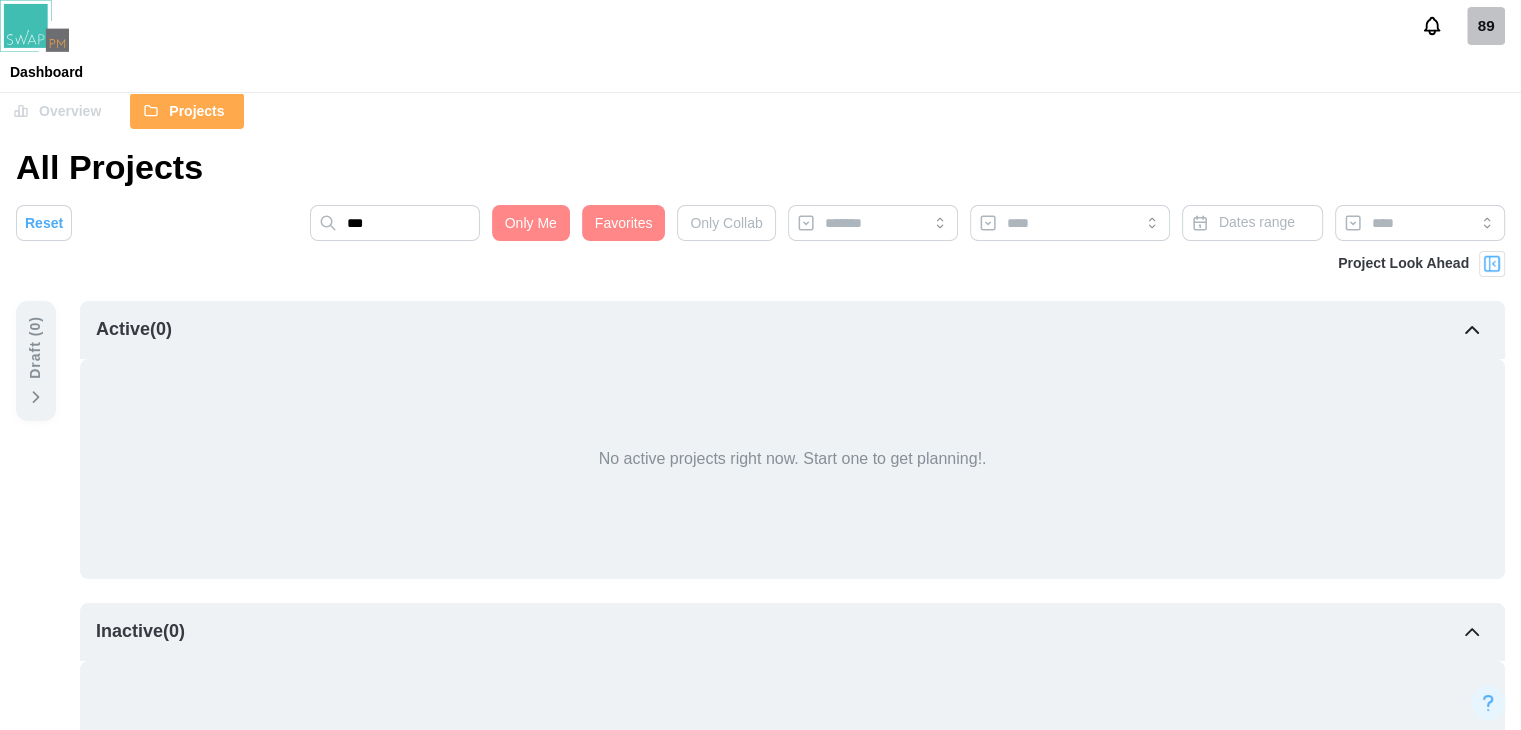 click on "Only Collab" at bounding box center [726, 223] 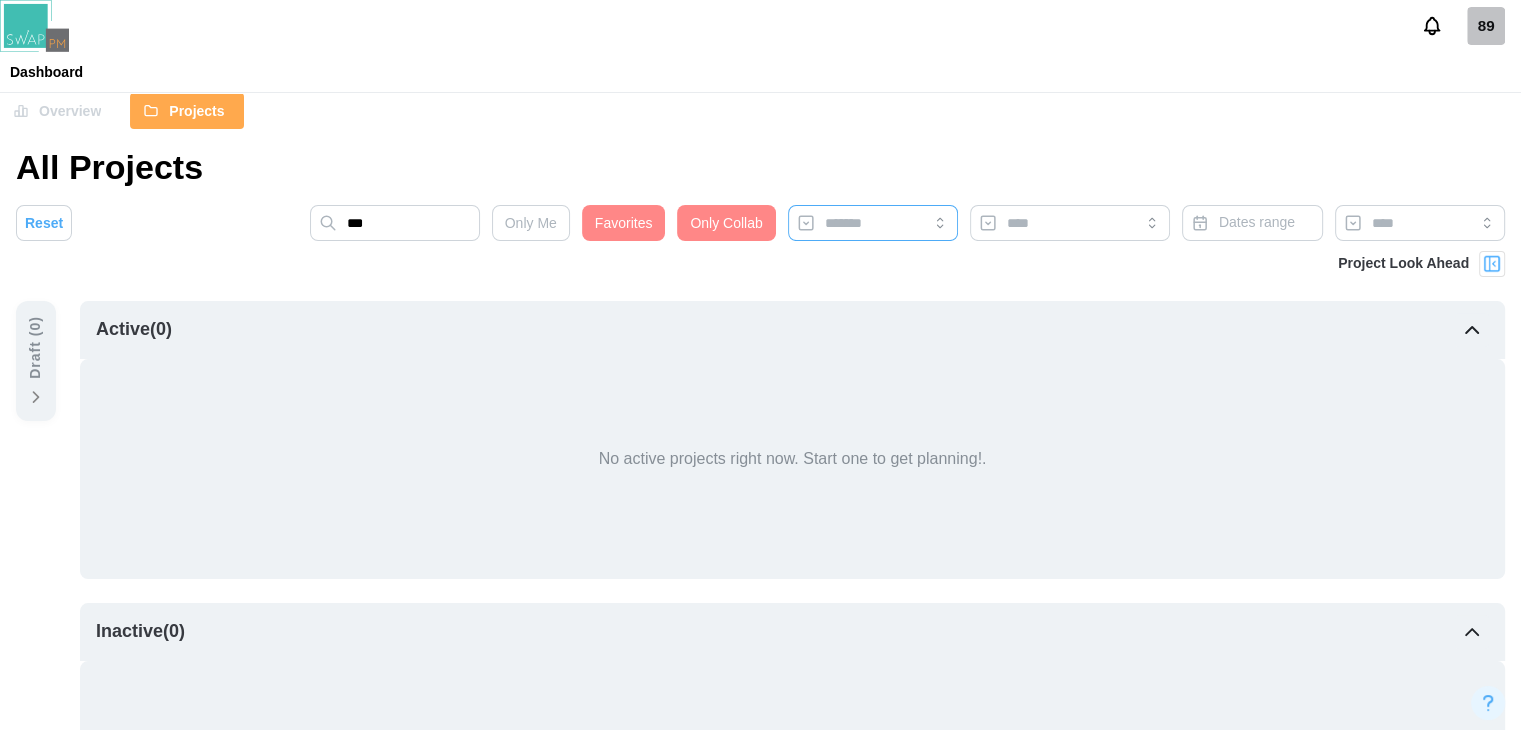 click at bounding box center (873, 223) 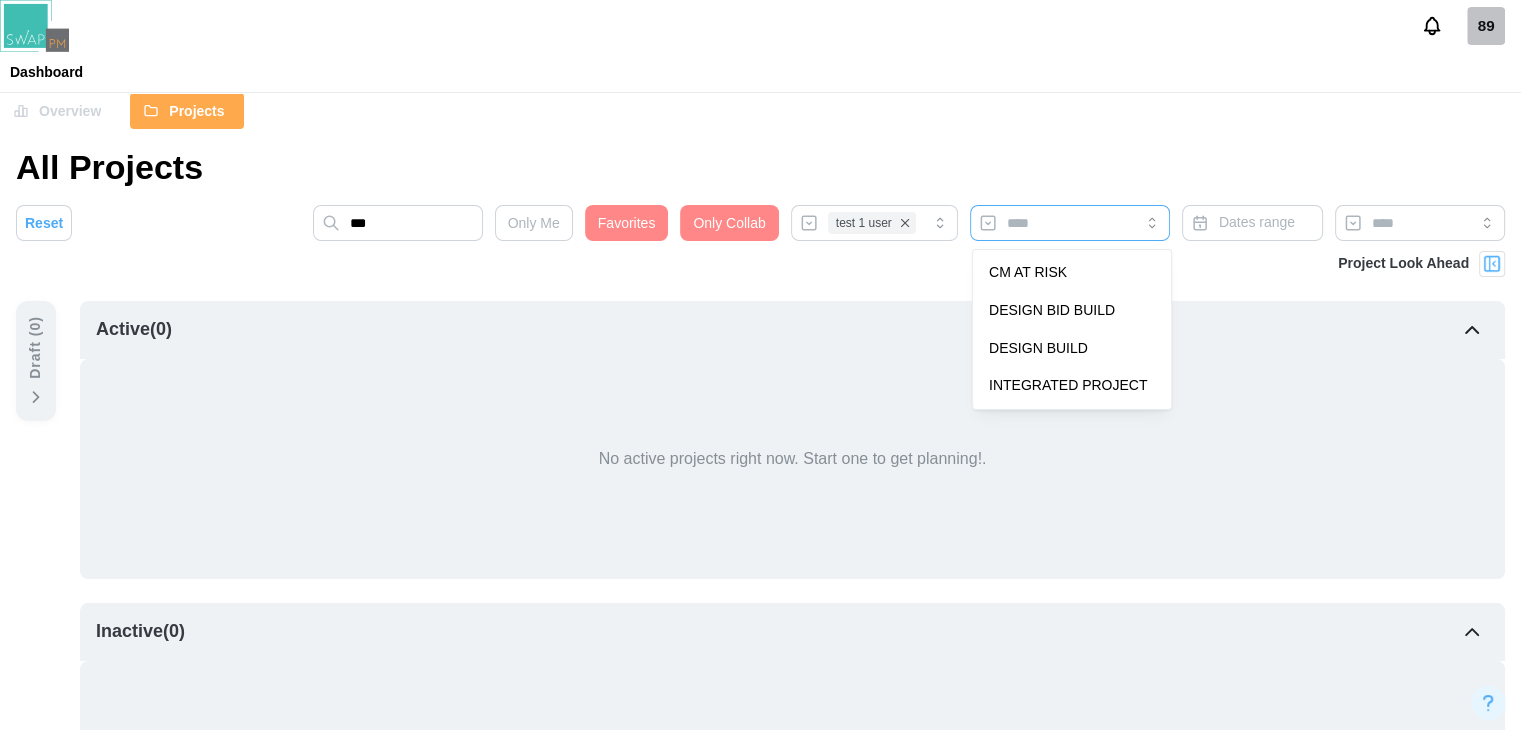 click at bounding box center [1070, 223] 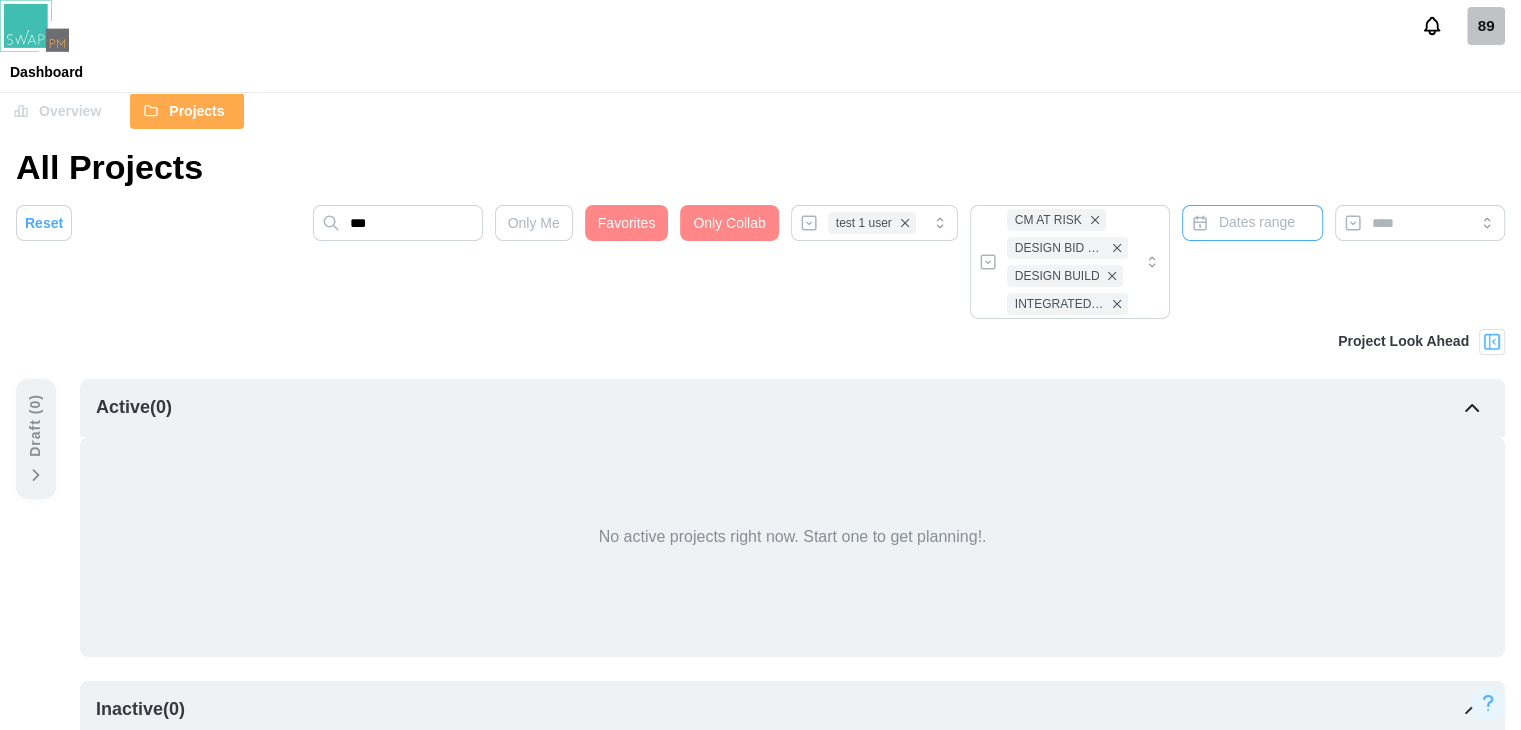 click on "Dates range" at bounding box center (1257, 222) 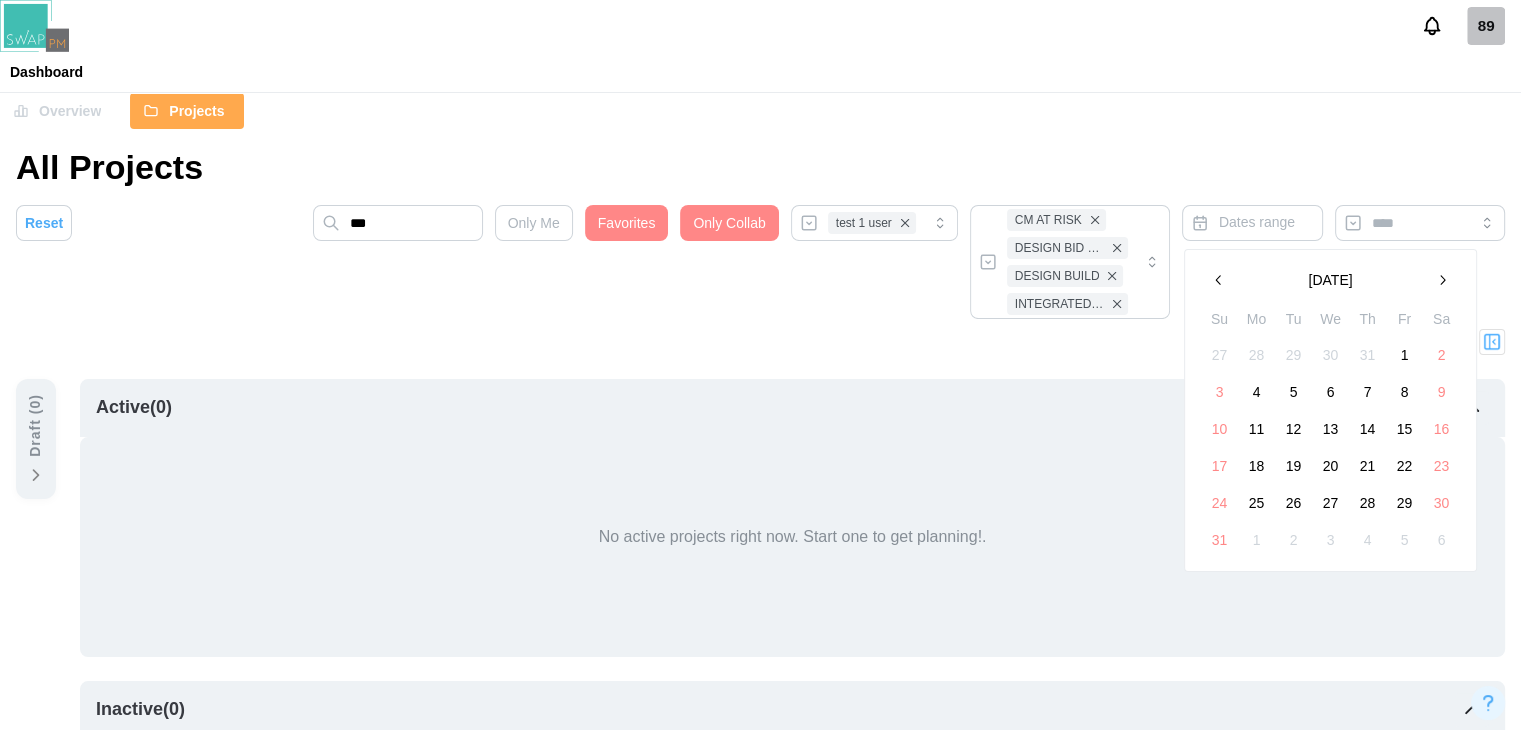 click on "1" at bounding box center [1404, 355] 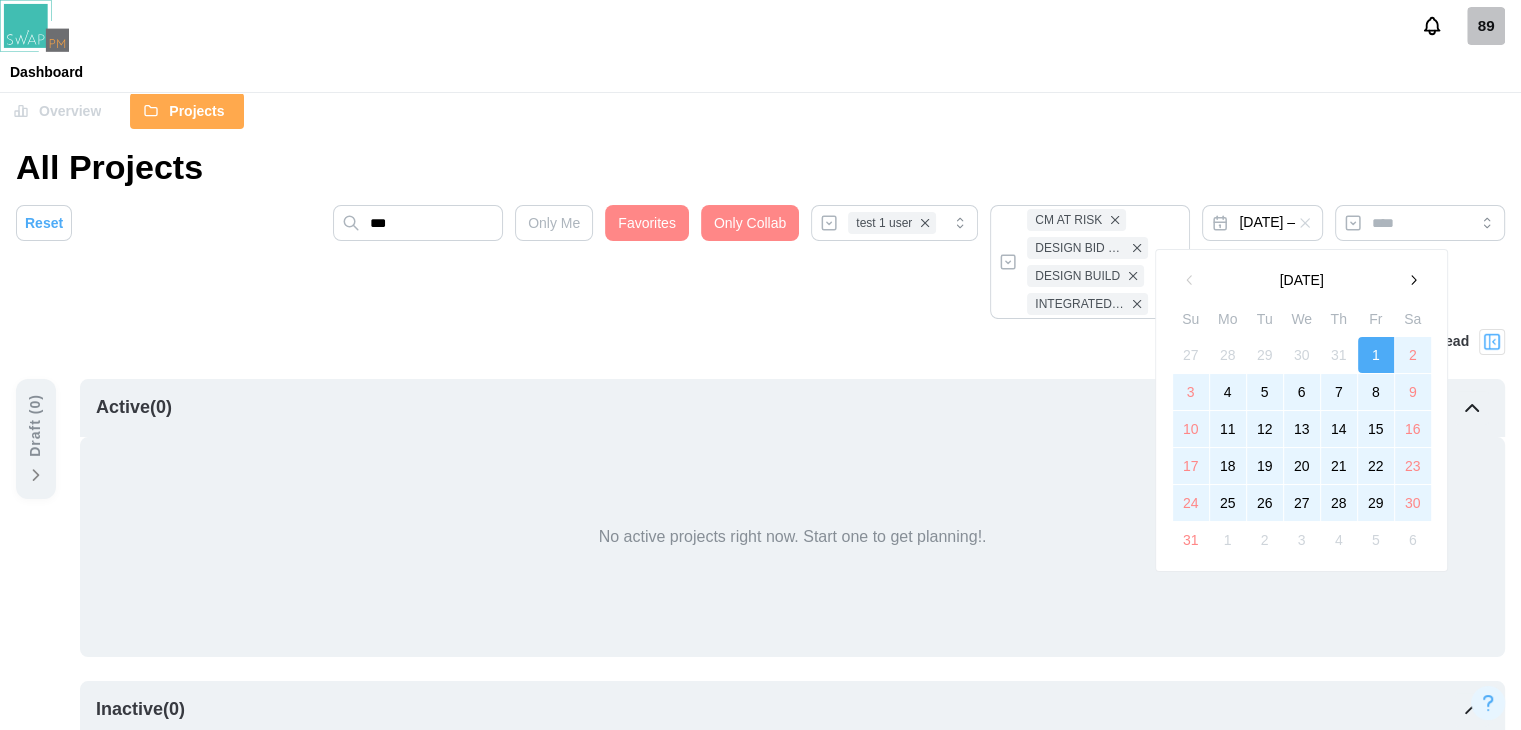 click on "30" at bounding box center [1413, 503] 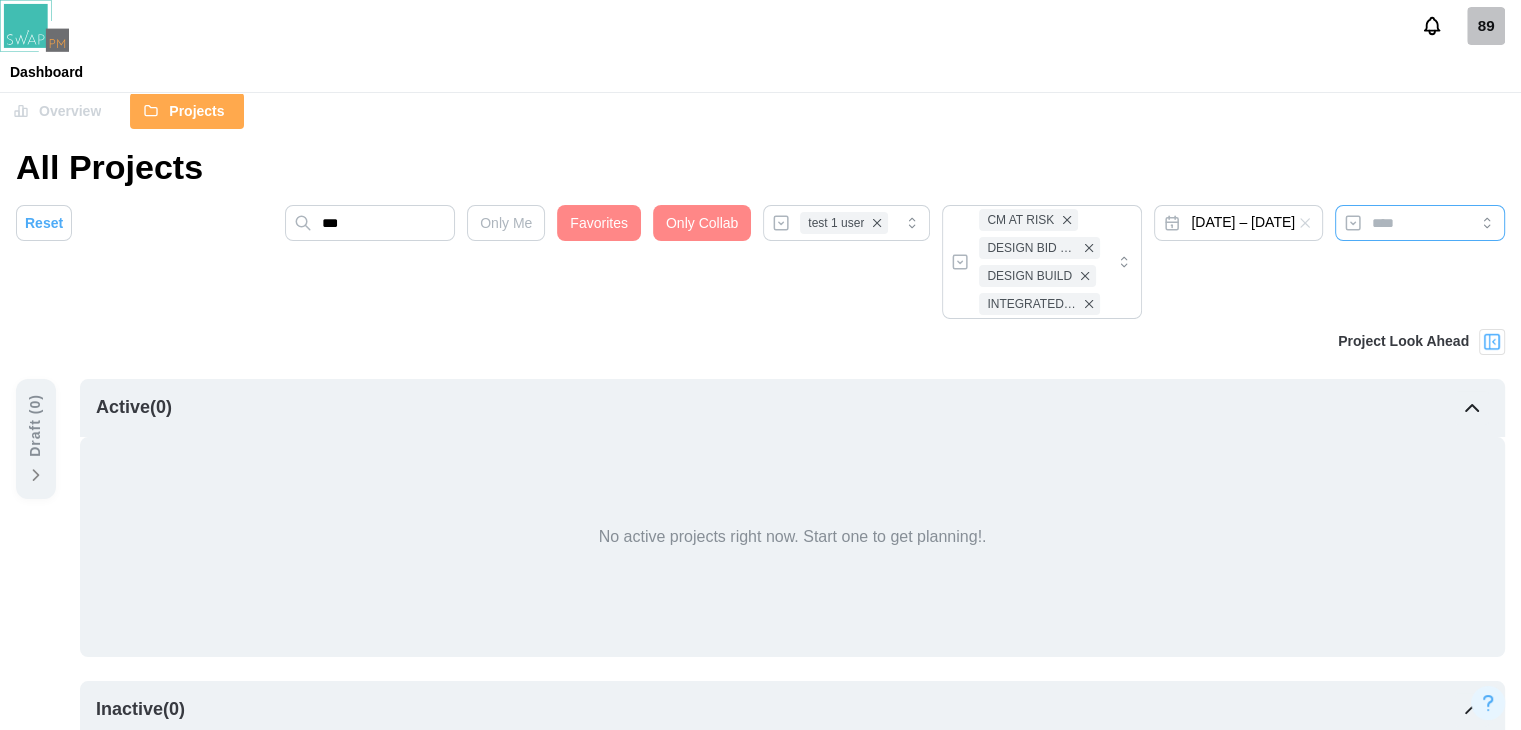 click at bounding box center [1420, 223] 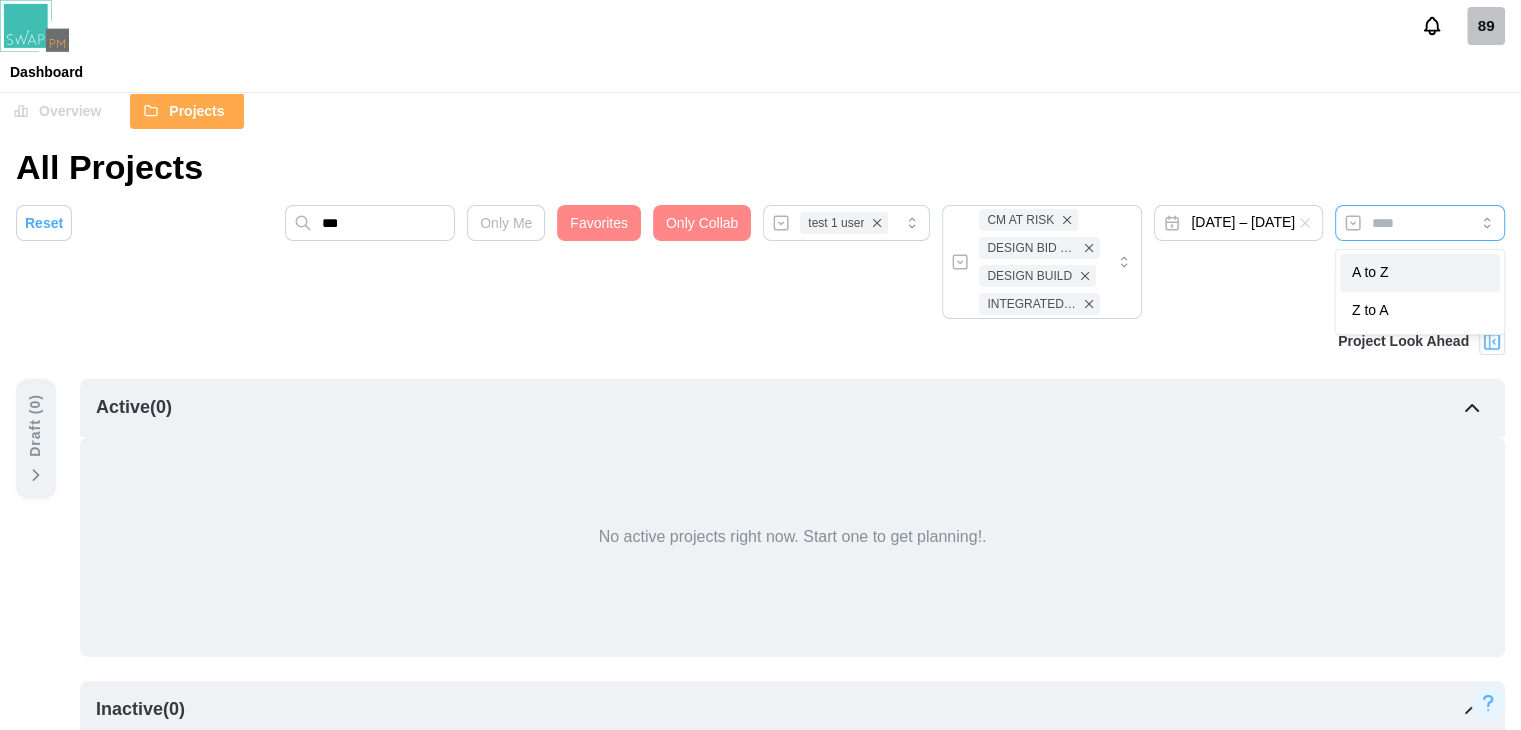 type on "******" 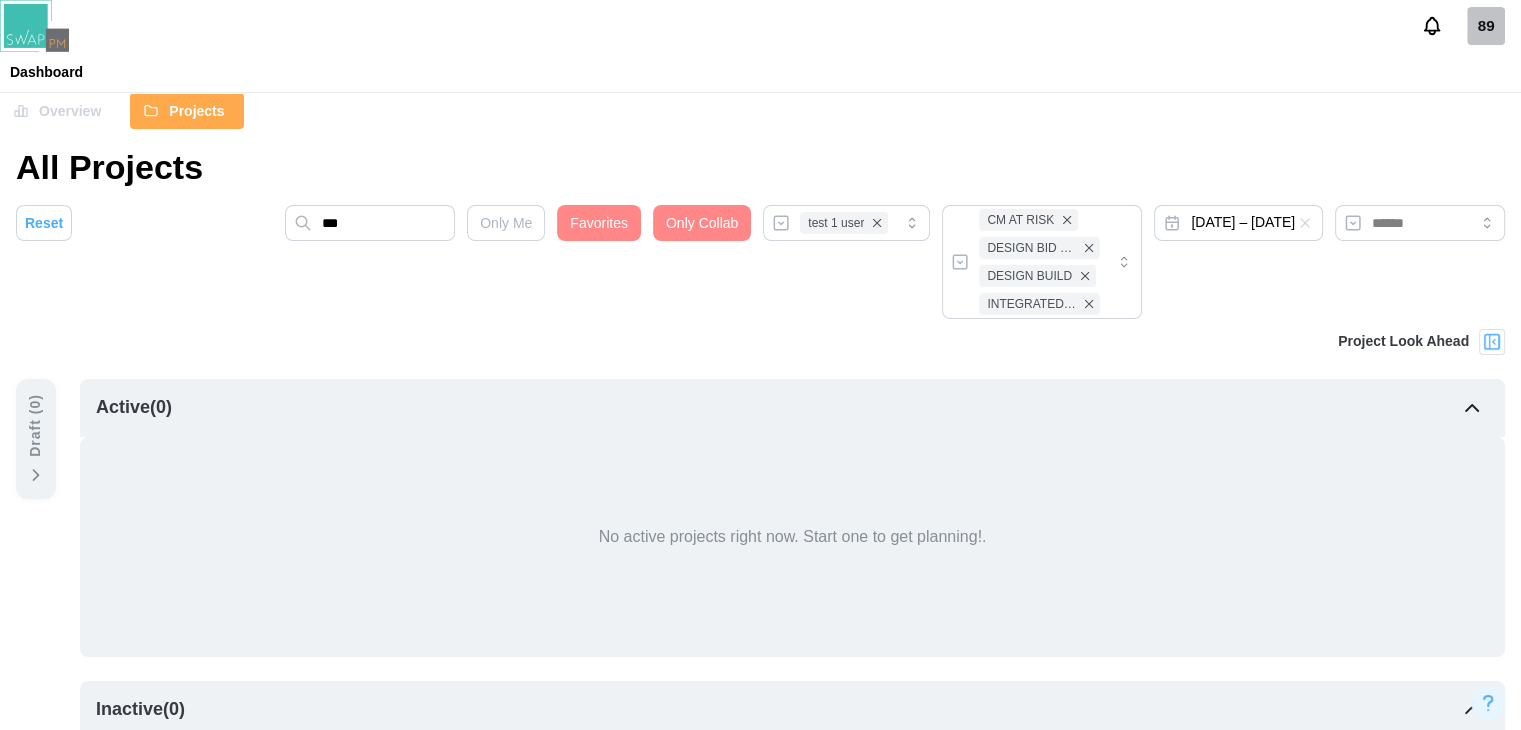 click on "Reset" at bounding box center (44, 223) 